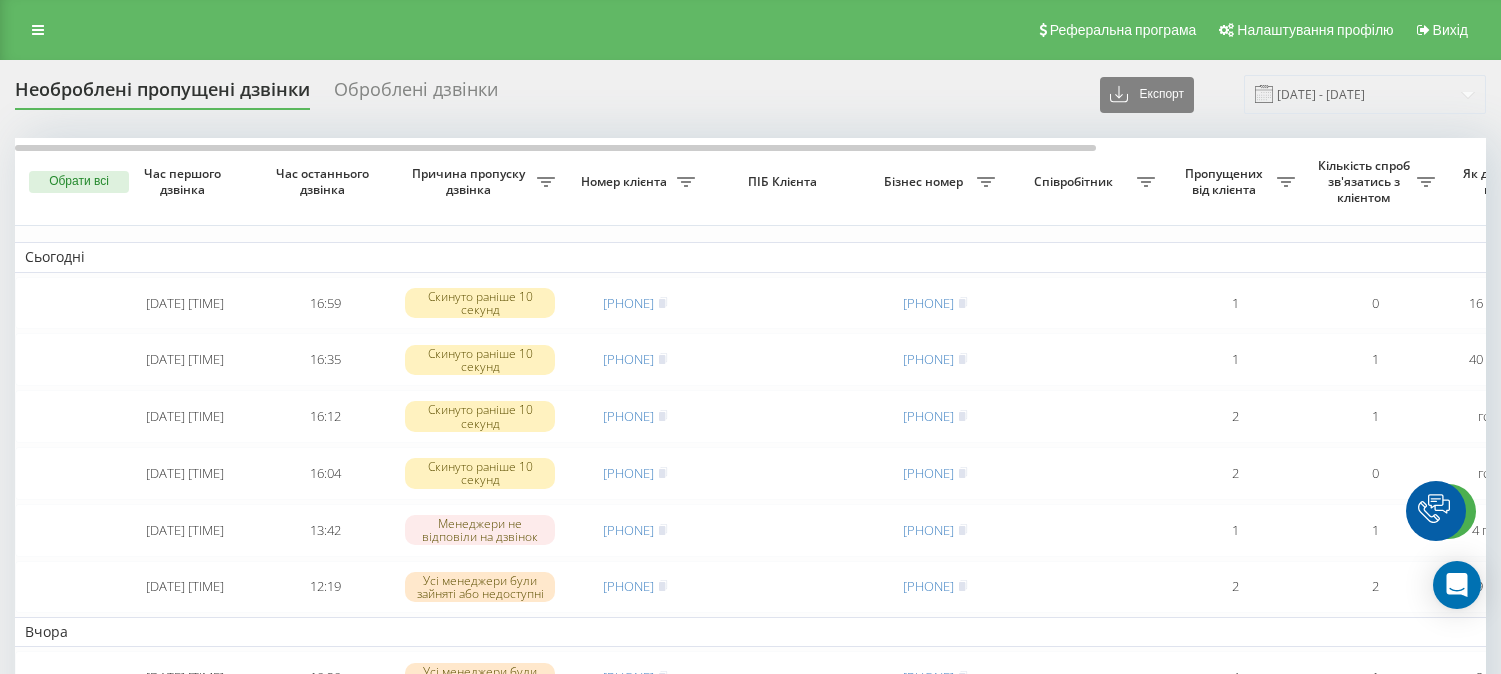 scroll, scrollTop: 0, scrollLeft: 0, axis: both 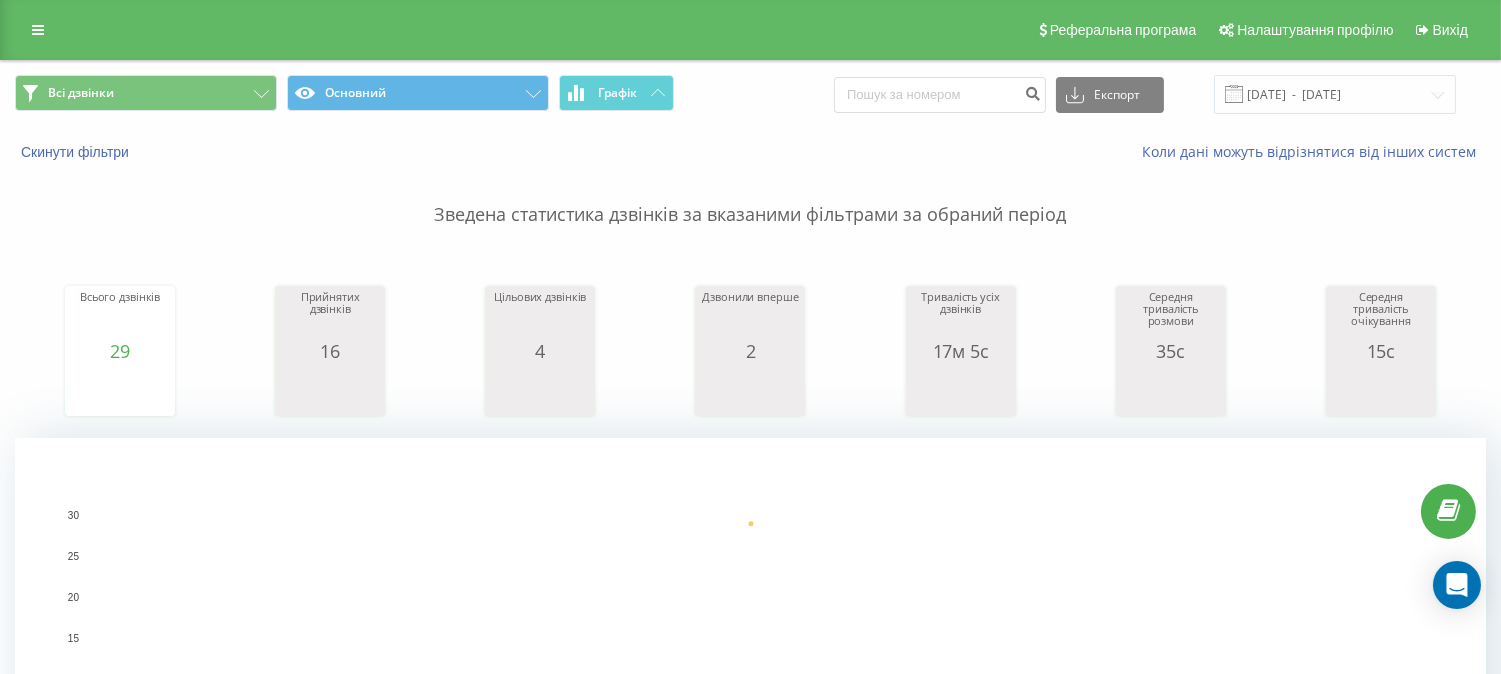 drag, startPoint x: 0, startPoint y: 64, endPoint x: 0, endPoint y: 85, distance: 21 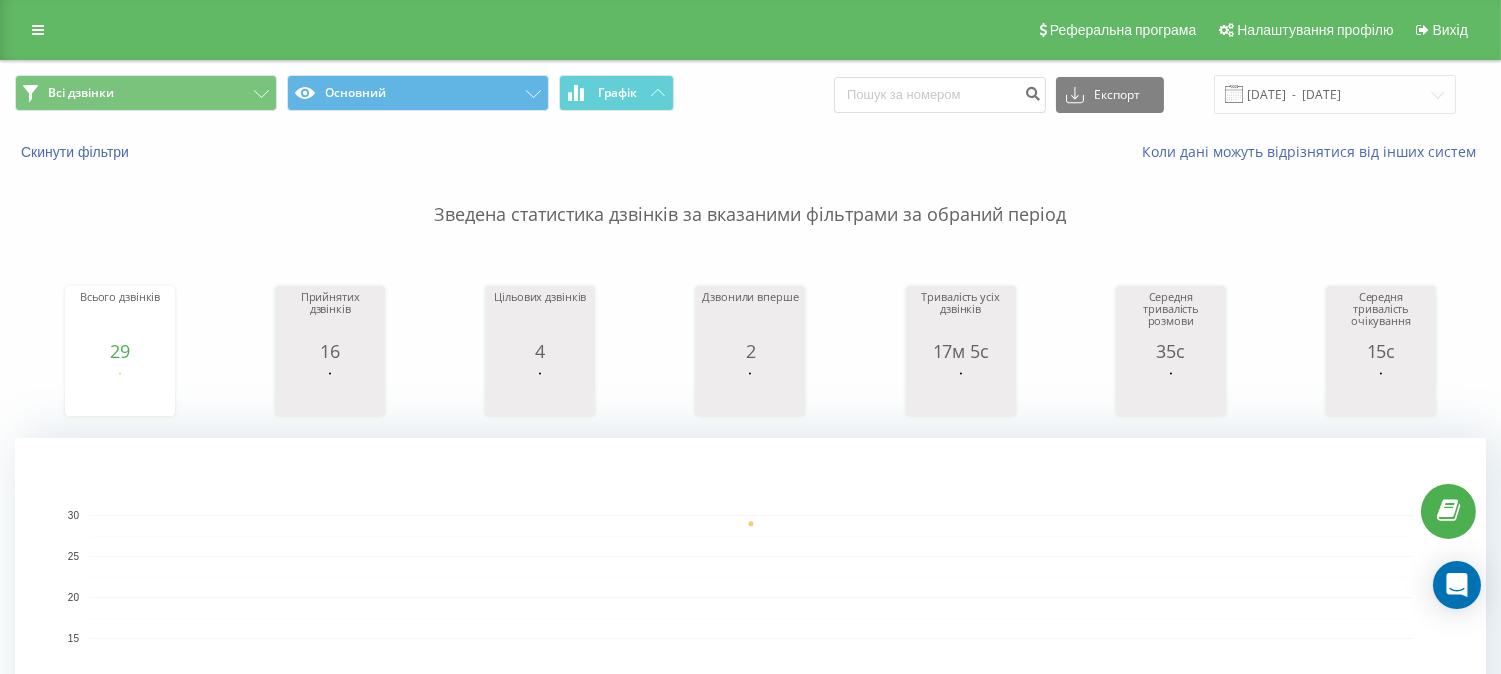 drag, startPoint x: 0, startPoint y: 133, endPoint x: 0, endPoint y: 185, distance: 52 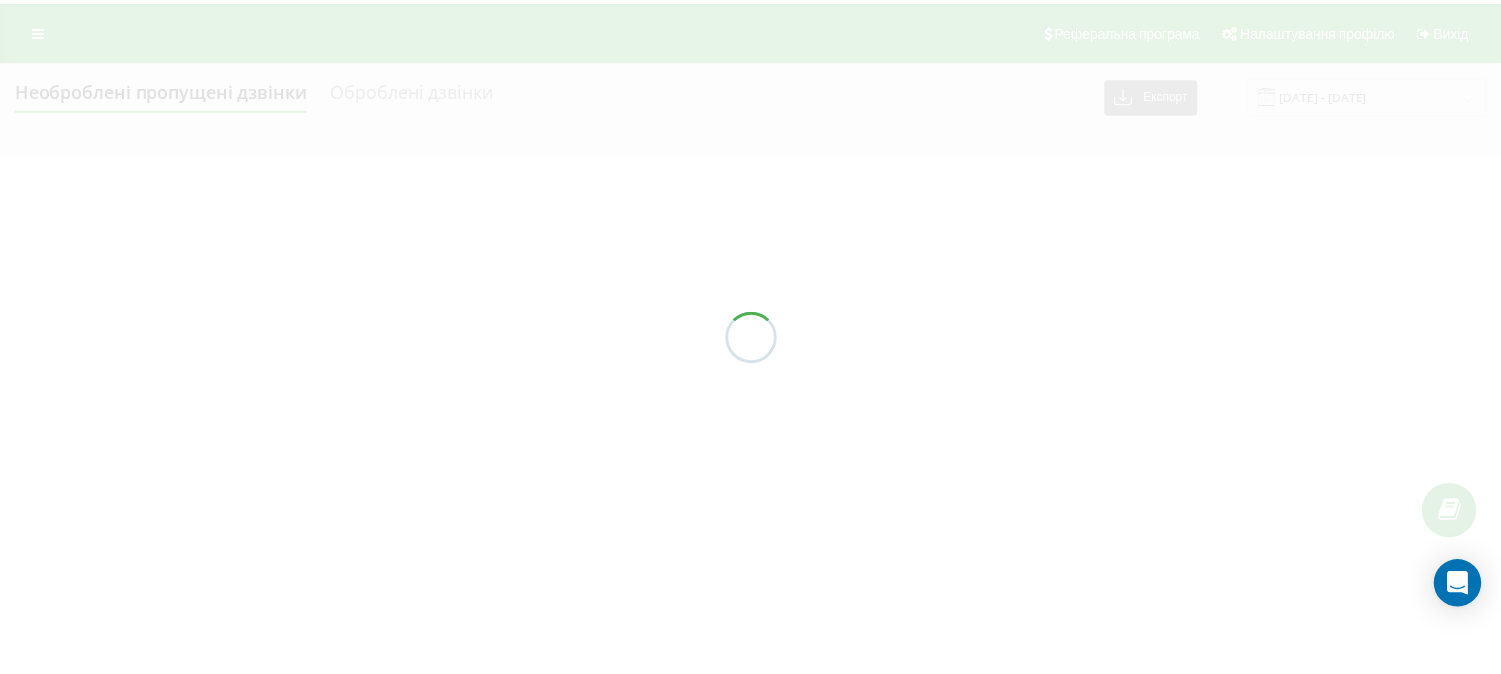 scroll, scrollTop: 0, scrollLeft: 0, axis: both 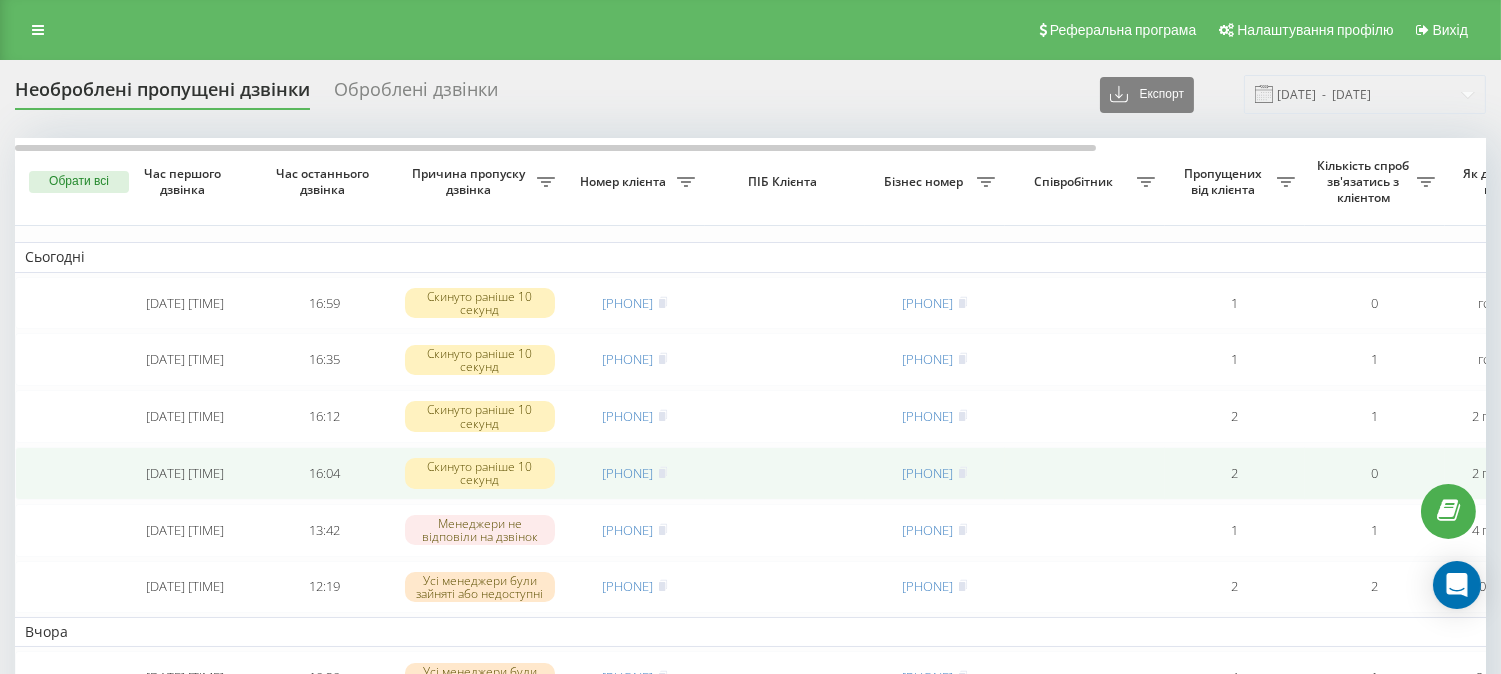 drag, startPoint x: 425, startPoint y: 456, endPoint x: 423, endPoint y: 493, distance: 37.054016 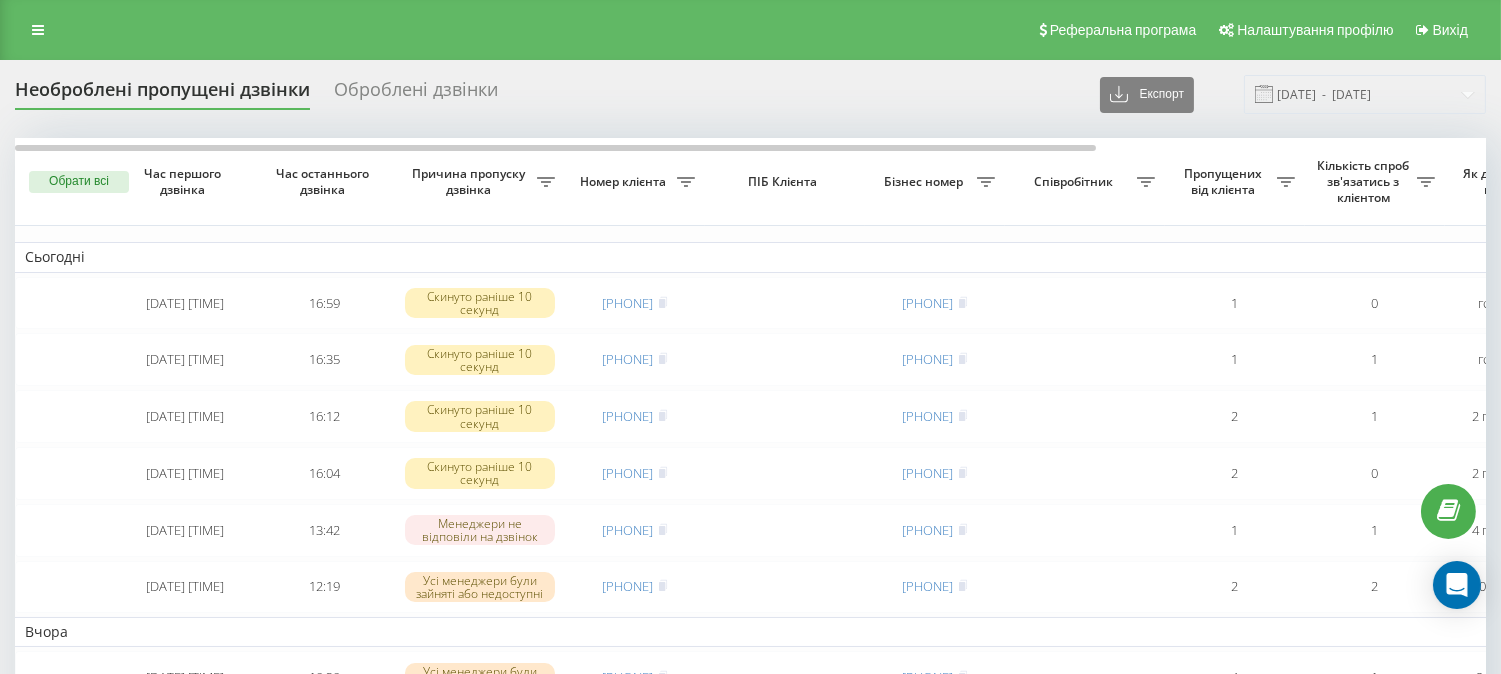 drag, startPoint x: 907, startPoint y: 45, endPoint x: 891, endPoint y: 0, distance: 47.759815 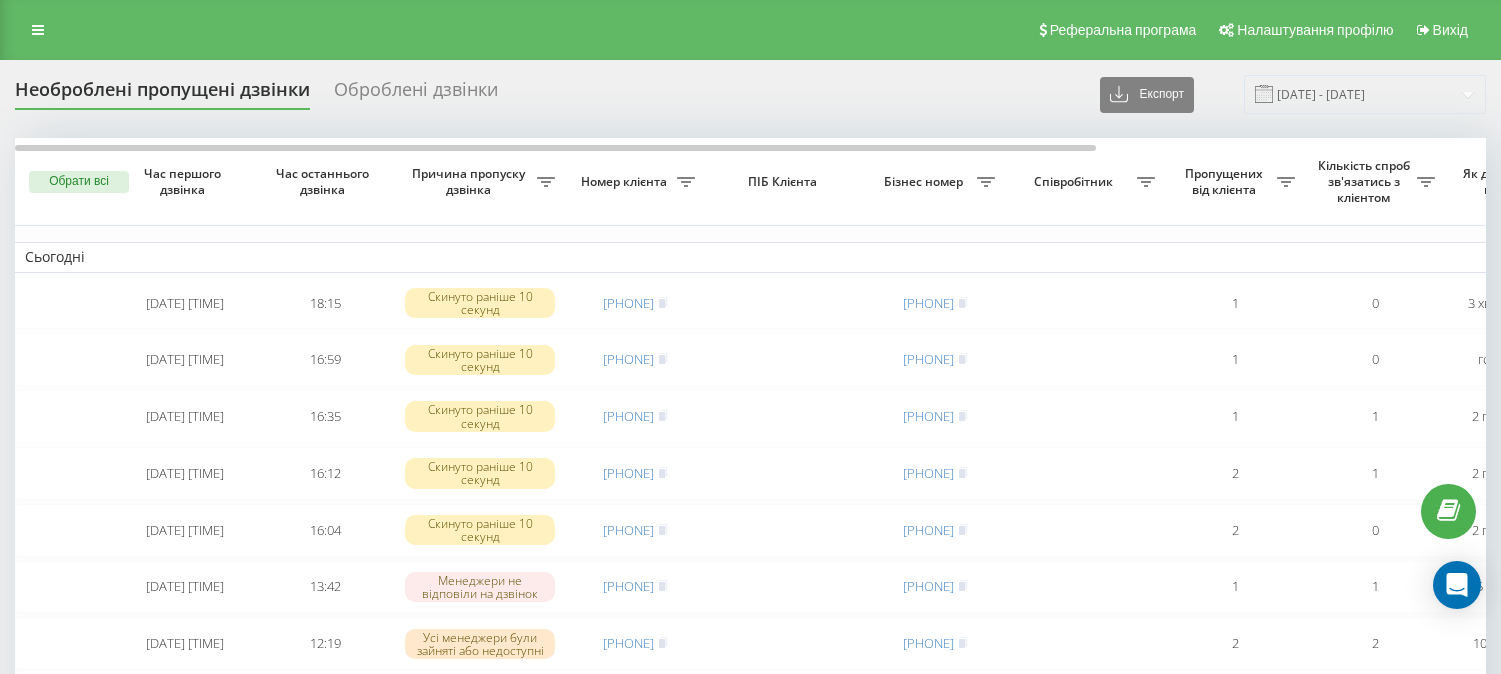 scroll, scrollTop: 0, scrollLeft: 0, axis: both 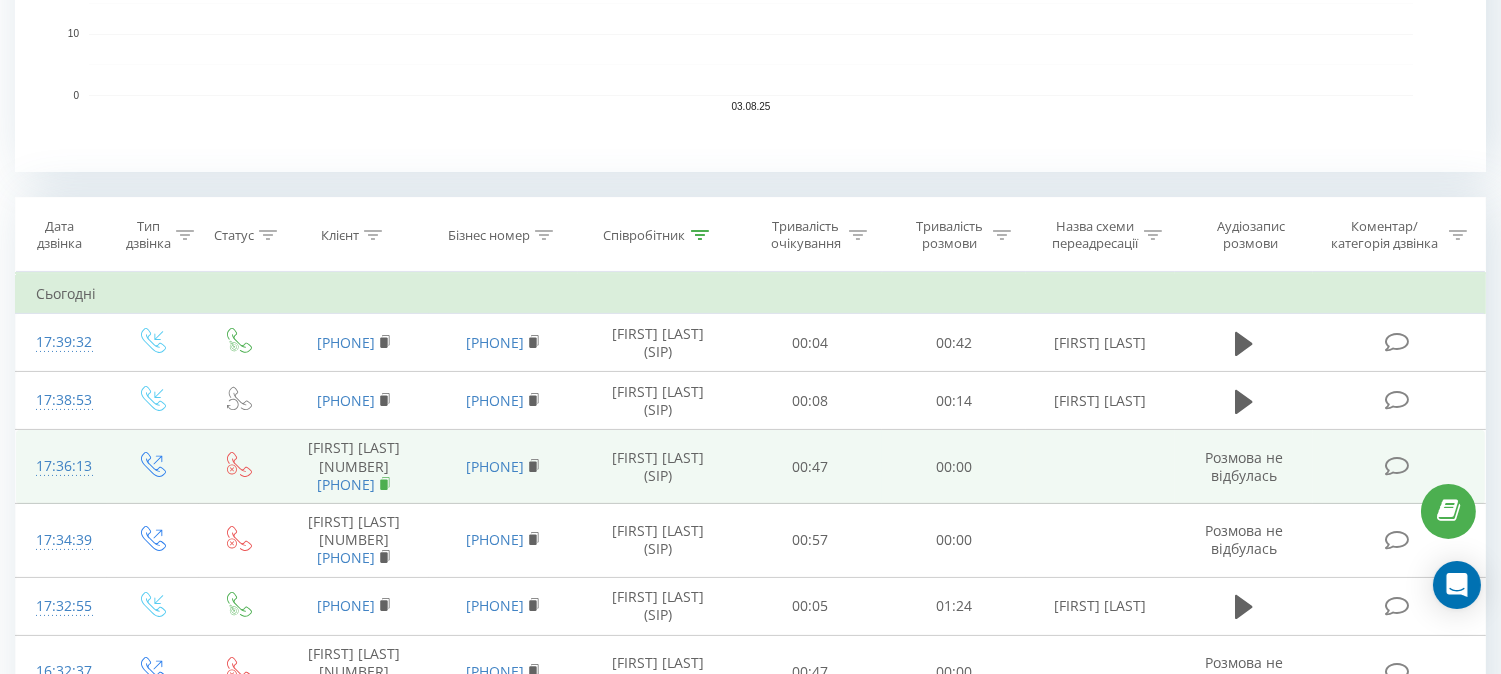 click 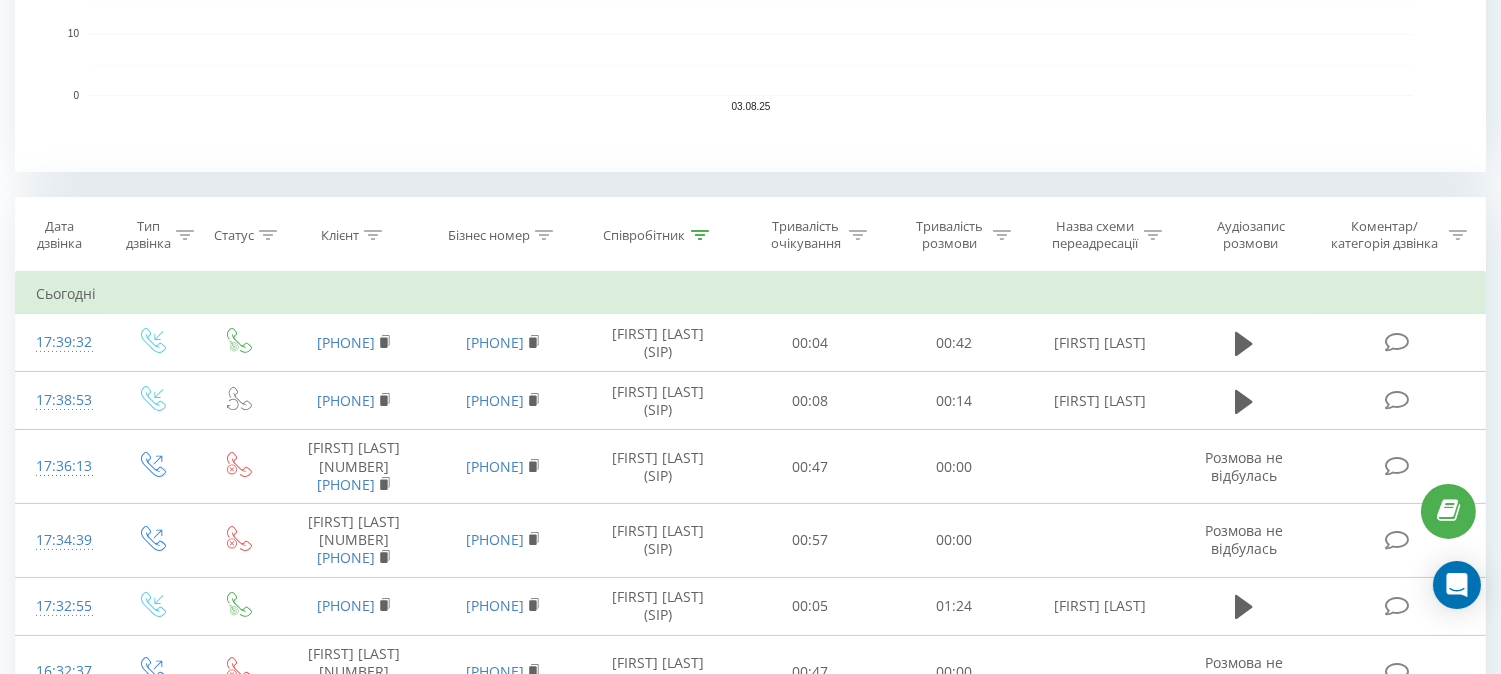 scroll, scrollTop: 0, scrollLeft: 0, axis: both 